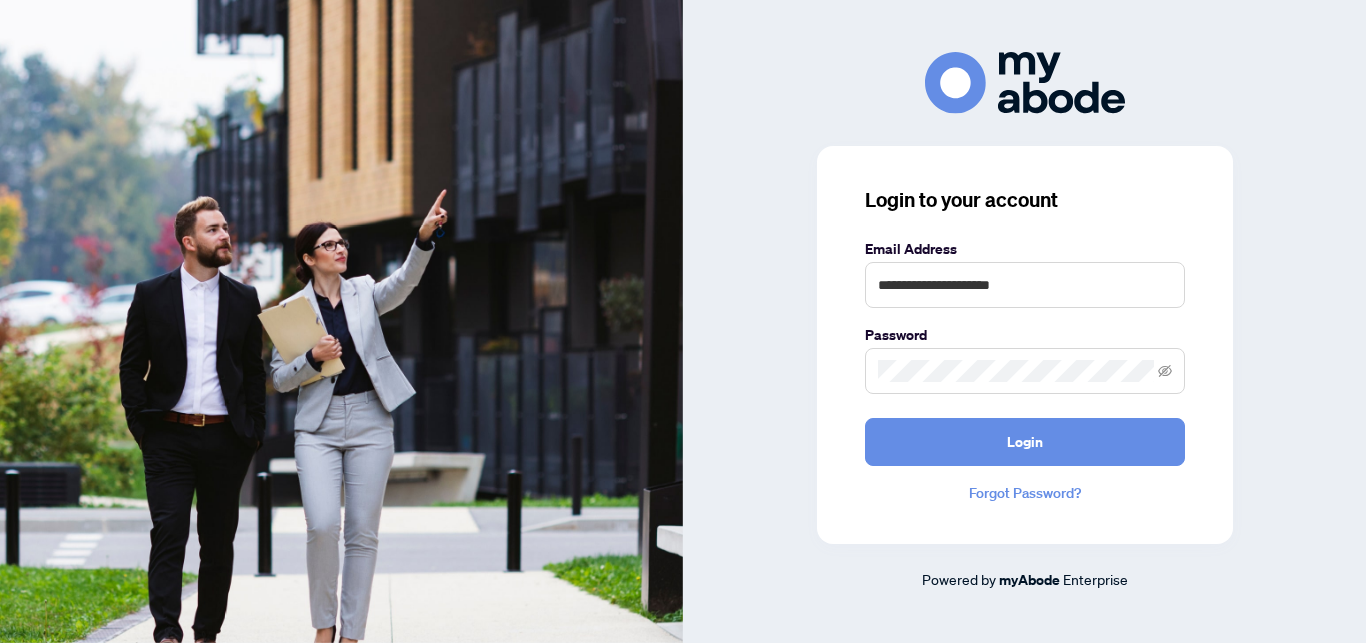 scroll, scrollTop: 0, scrollLeft: 0, axis: both 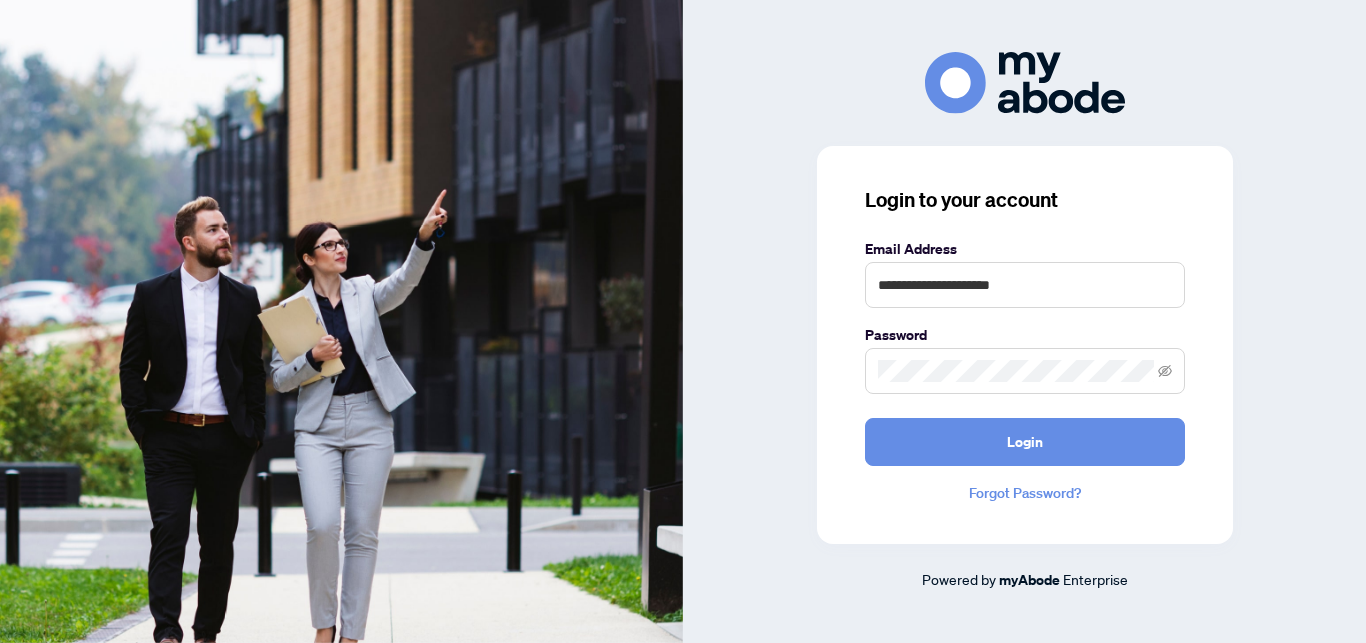 click at bounding box center (1025, 371) 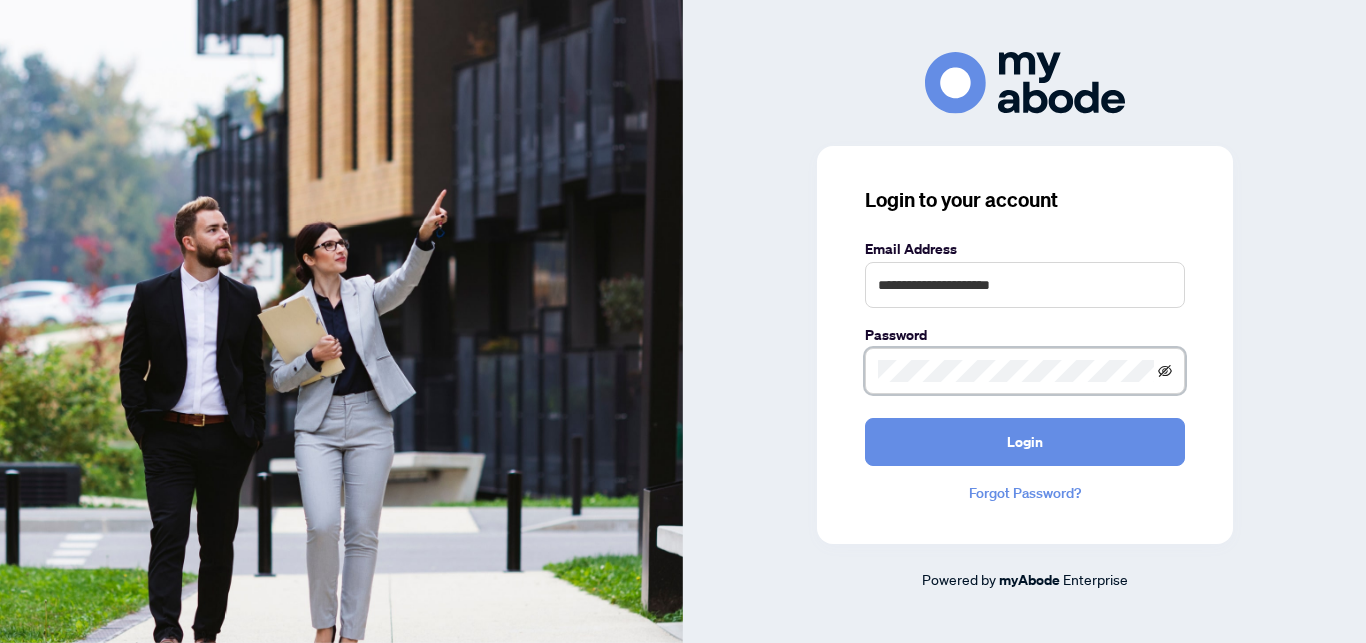 click 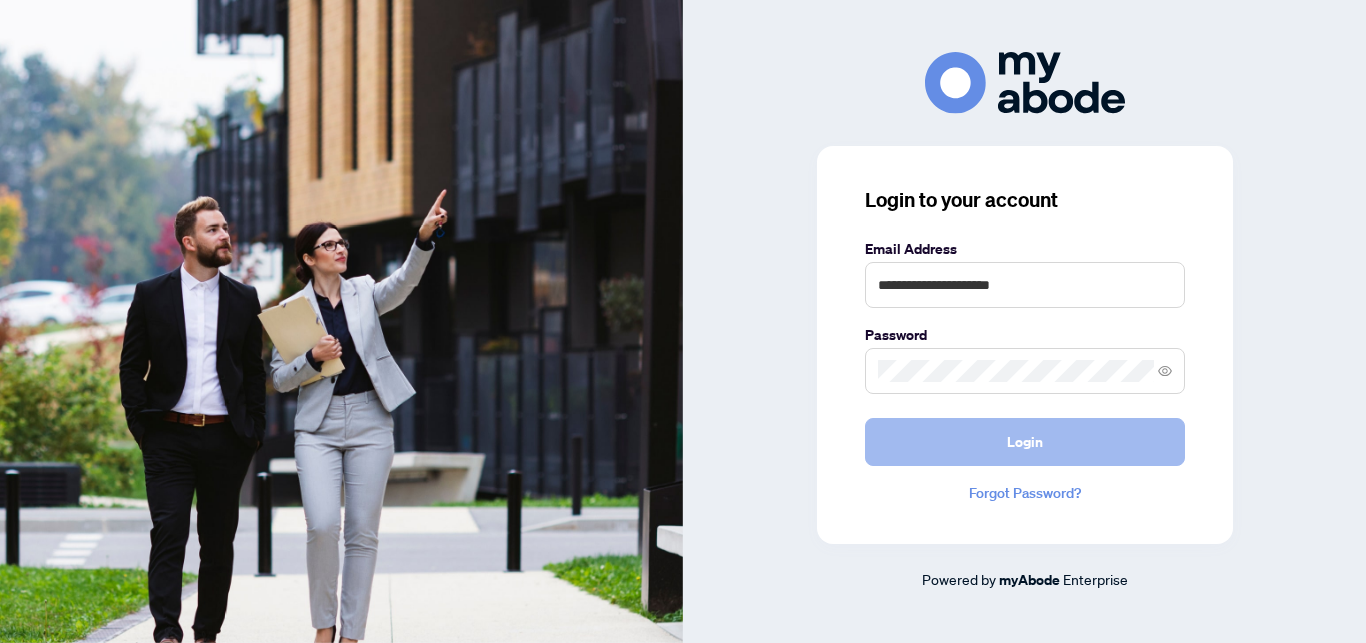 click on "Login" at bounding box center (1025, 442) 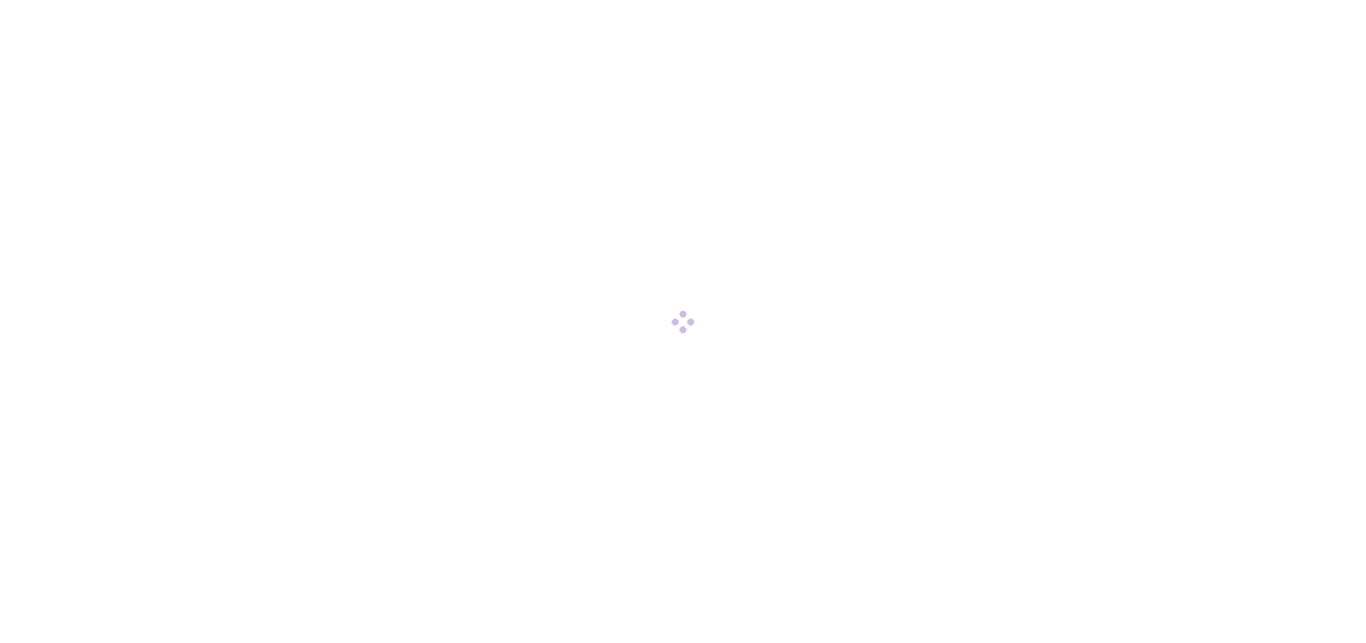 scroll, scrollTop: 0, scrollLeft: 0, axis: both 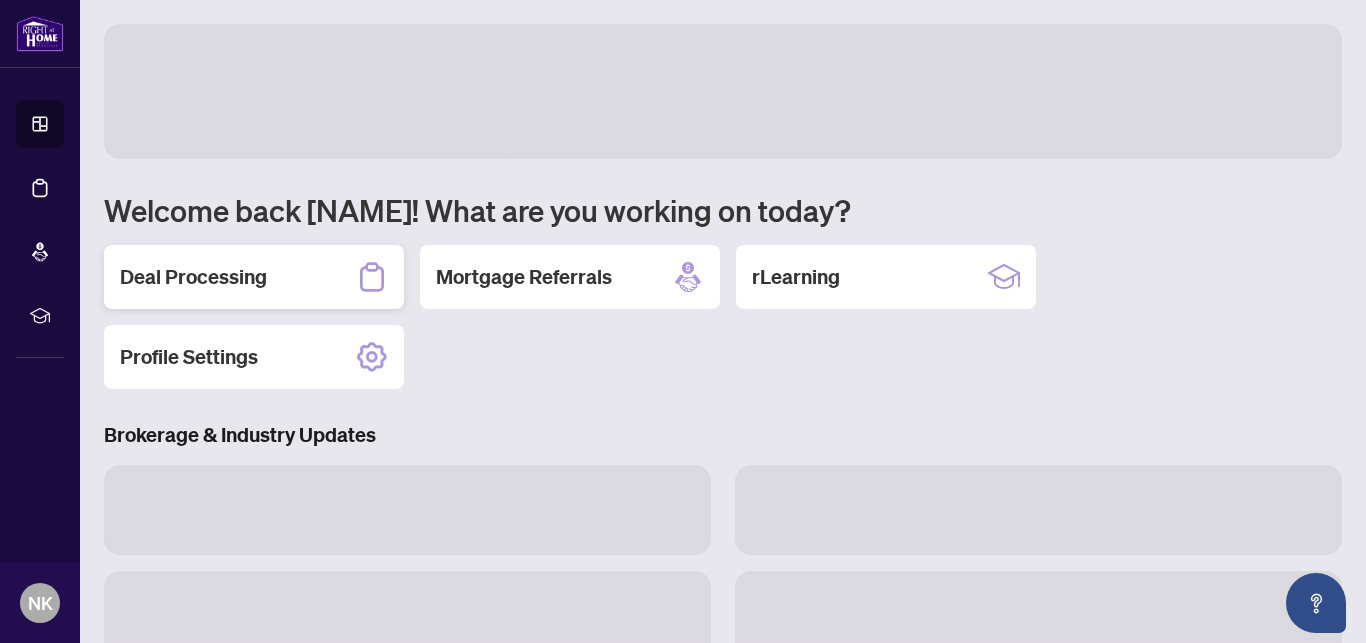 click on "Deal Processing" at bounding box center (193, 277) 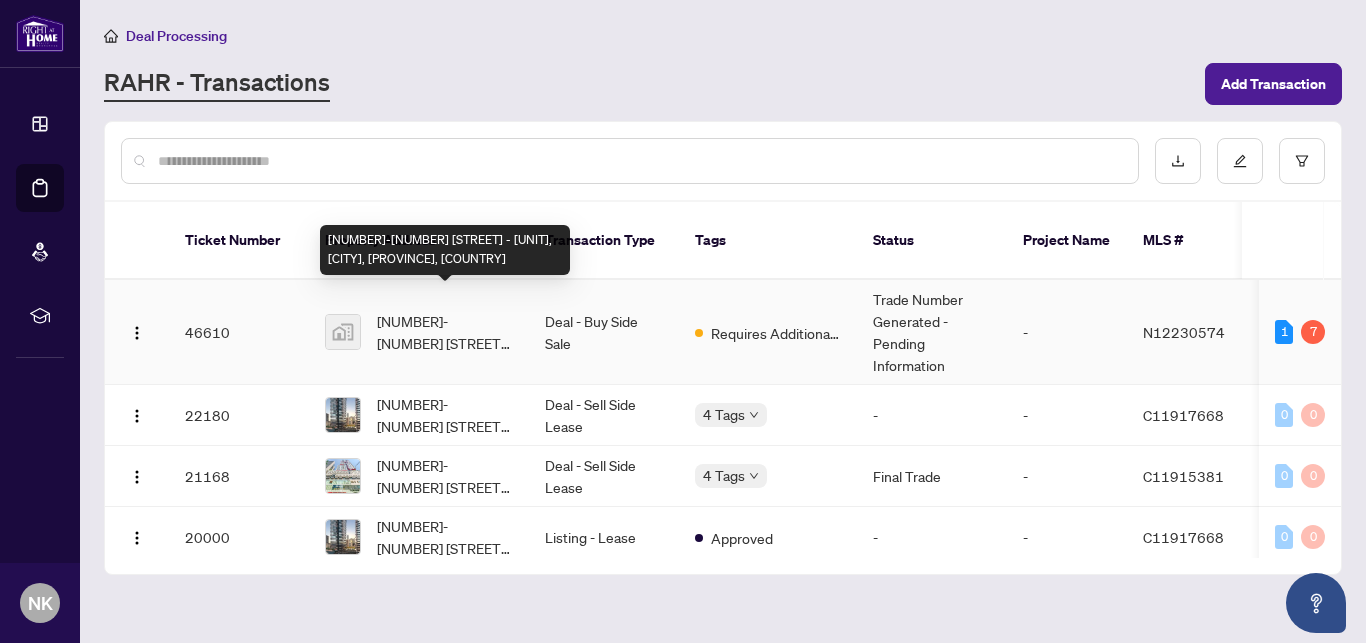 click on "[NUMBER]-[NUMBER] [STREET] - [UNIT], [CITY], [PROVINCE], [COUNTRY]" at bounding box center (445, 332) 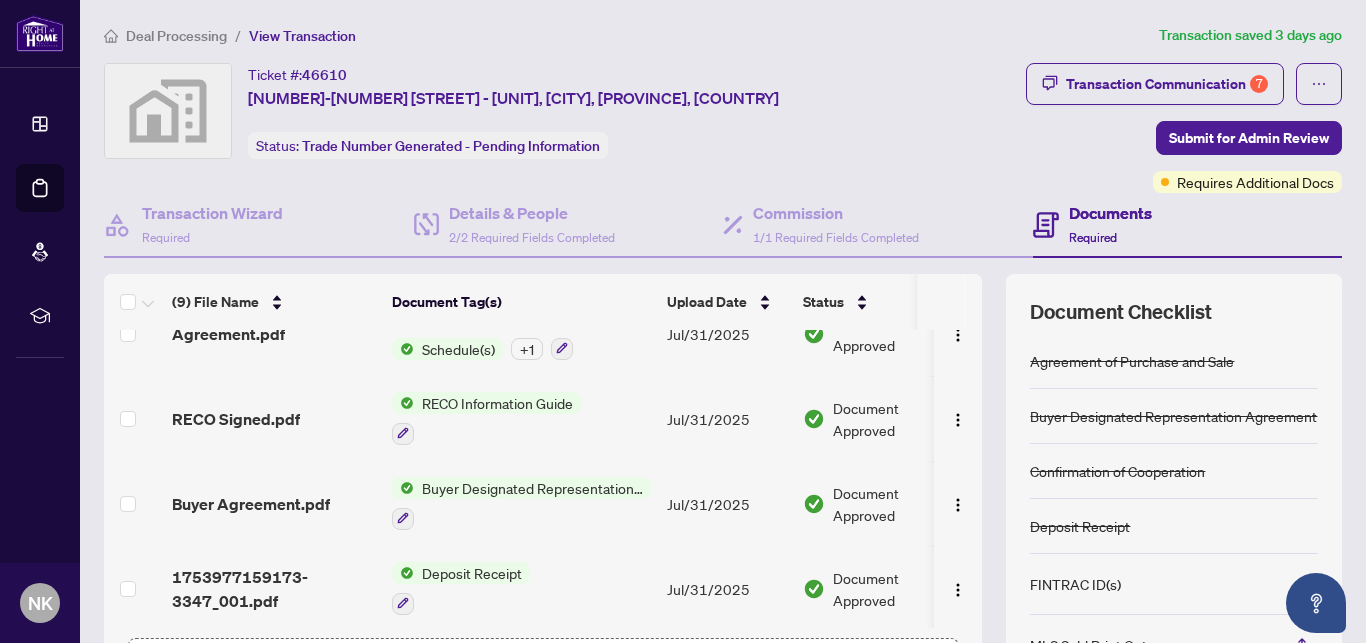 scroll, scrollTop: 471, scrollLeft: 0, axis: vertical 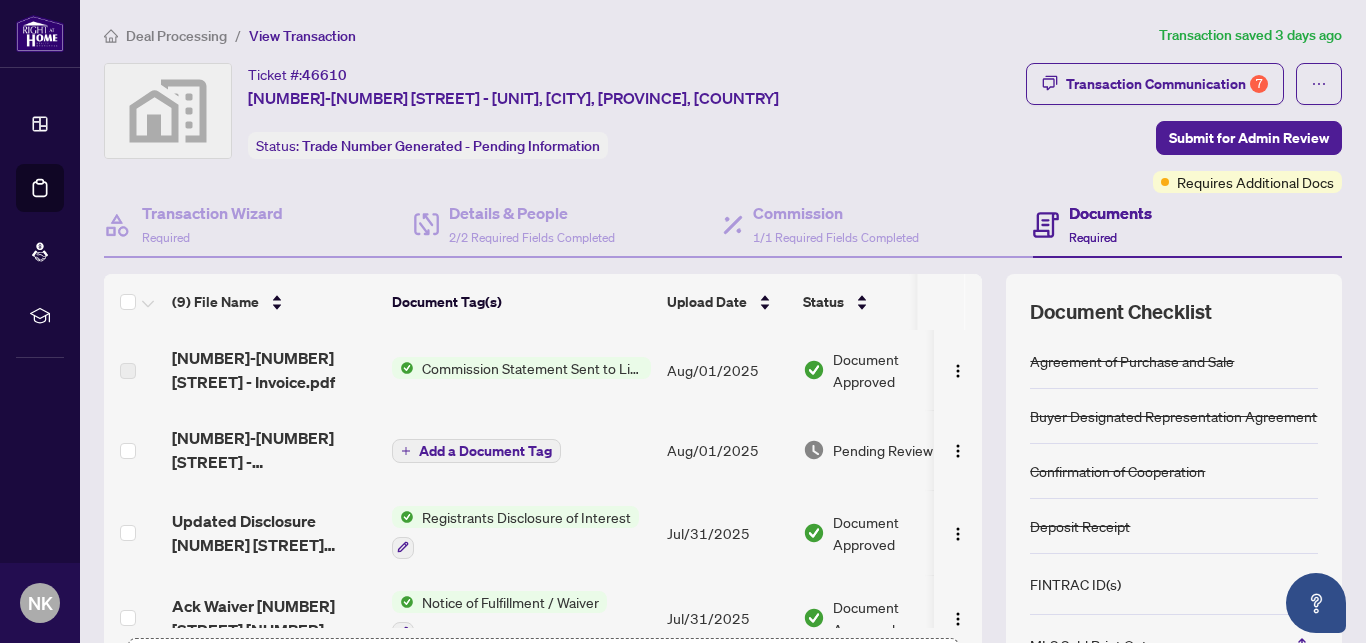 click on "Documents Required" at bounding box center (1092, 224) 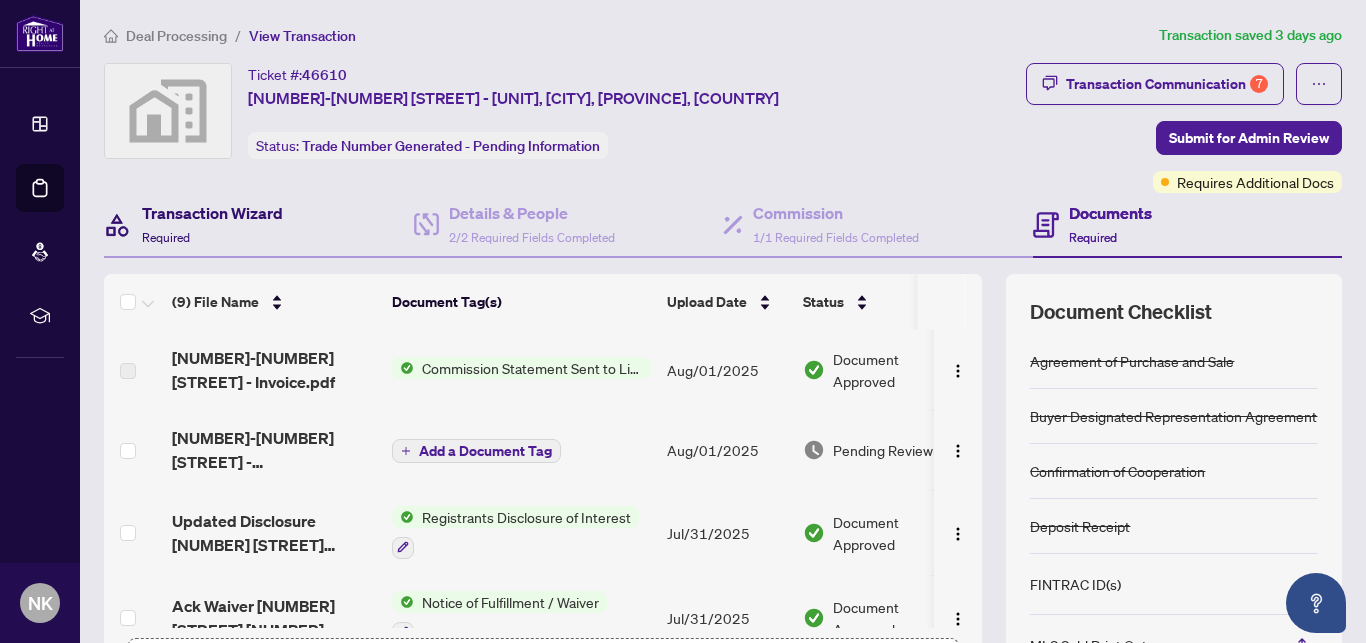 click on "Transaction Wizard" at bounding box center (212, 213) 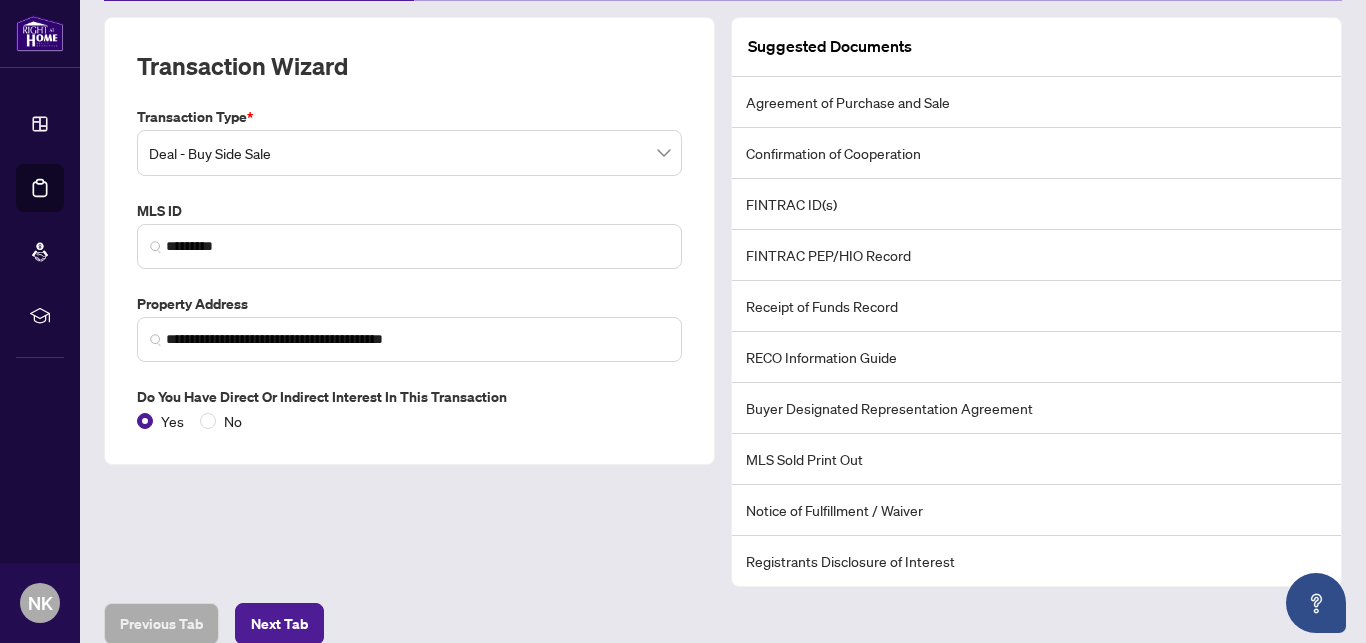 scroll, scrollTop: 246, scrollLeft: 0, axis: vertical 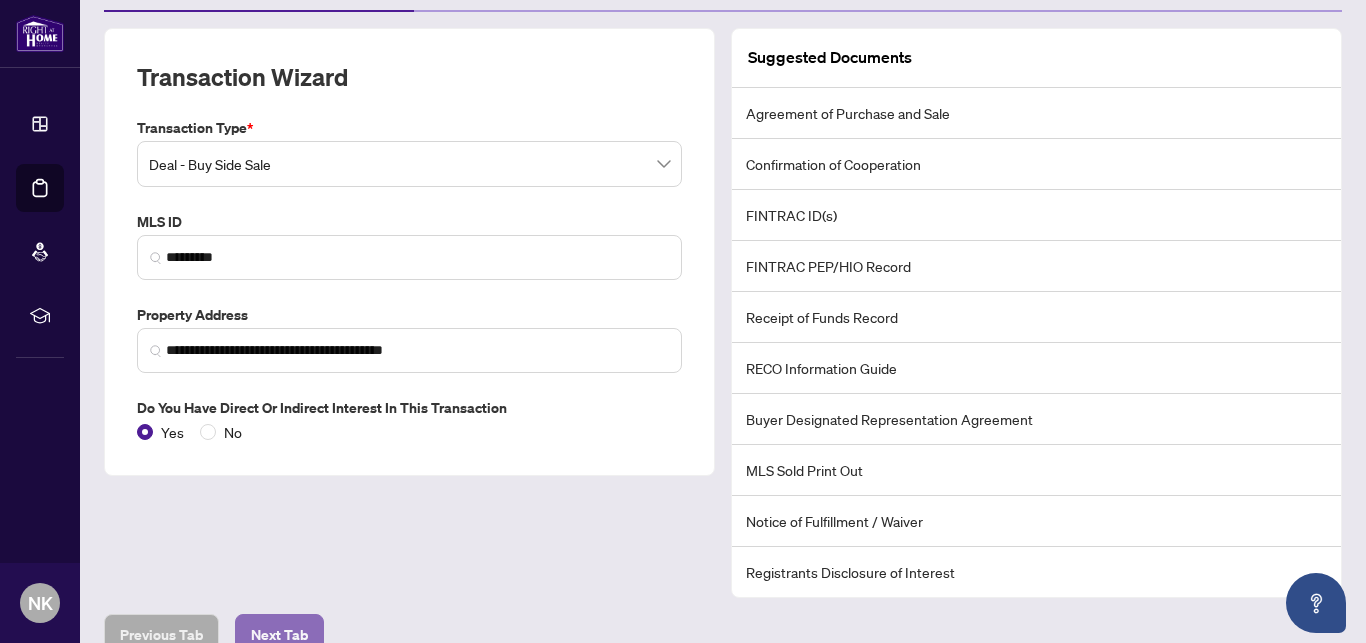 click on "Next Tab" at bounding box center (279, 635) 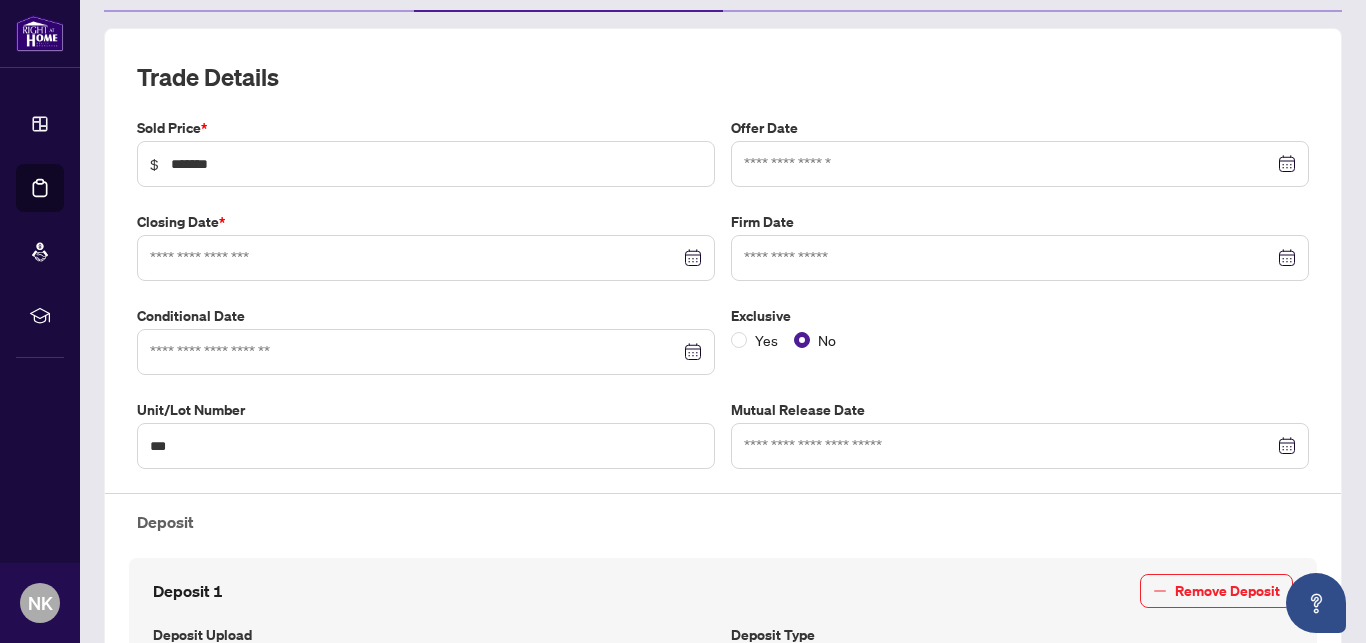 type on "**********" 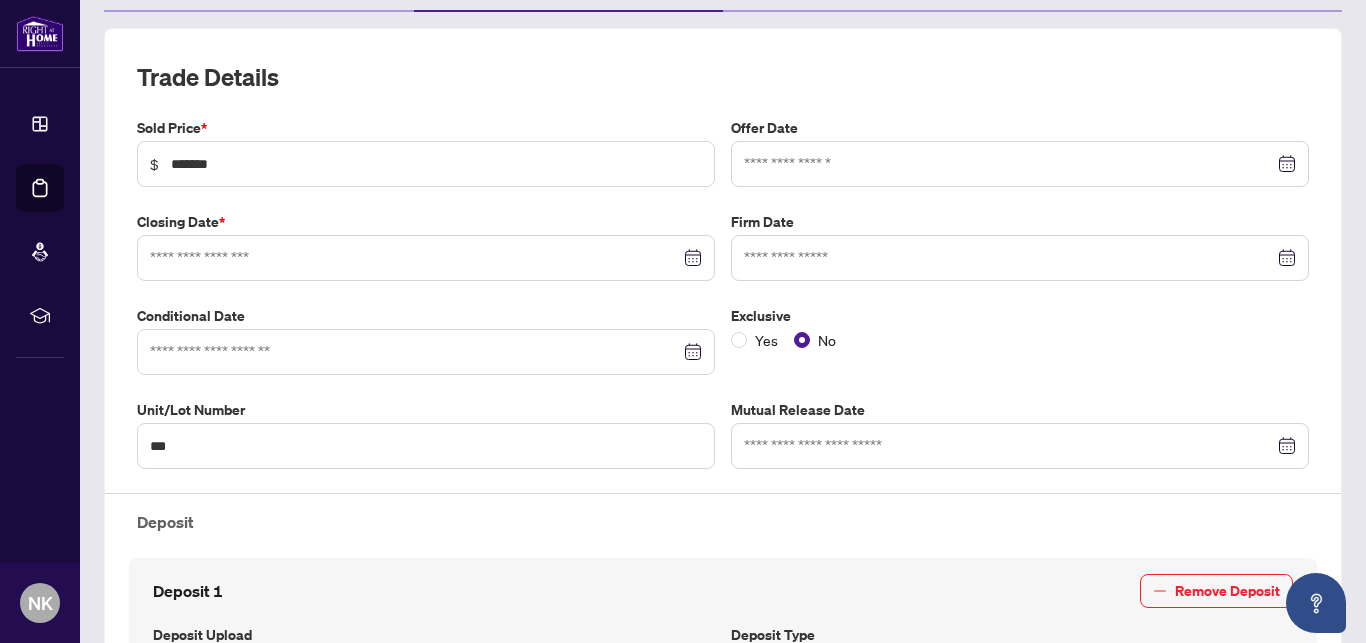 type on "**********" 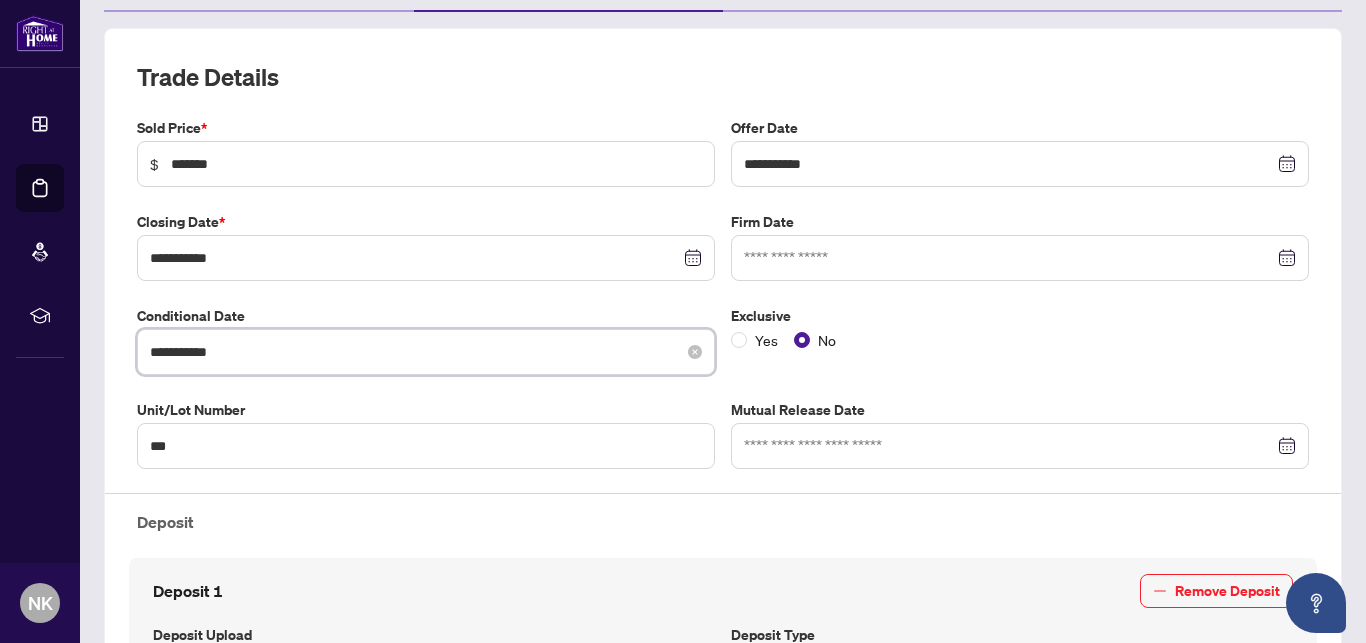 click on "**********" at bounding box center (415, 352) 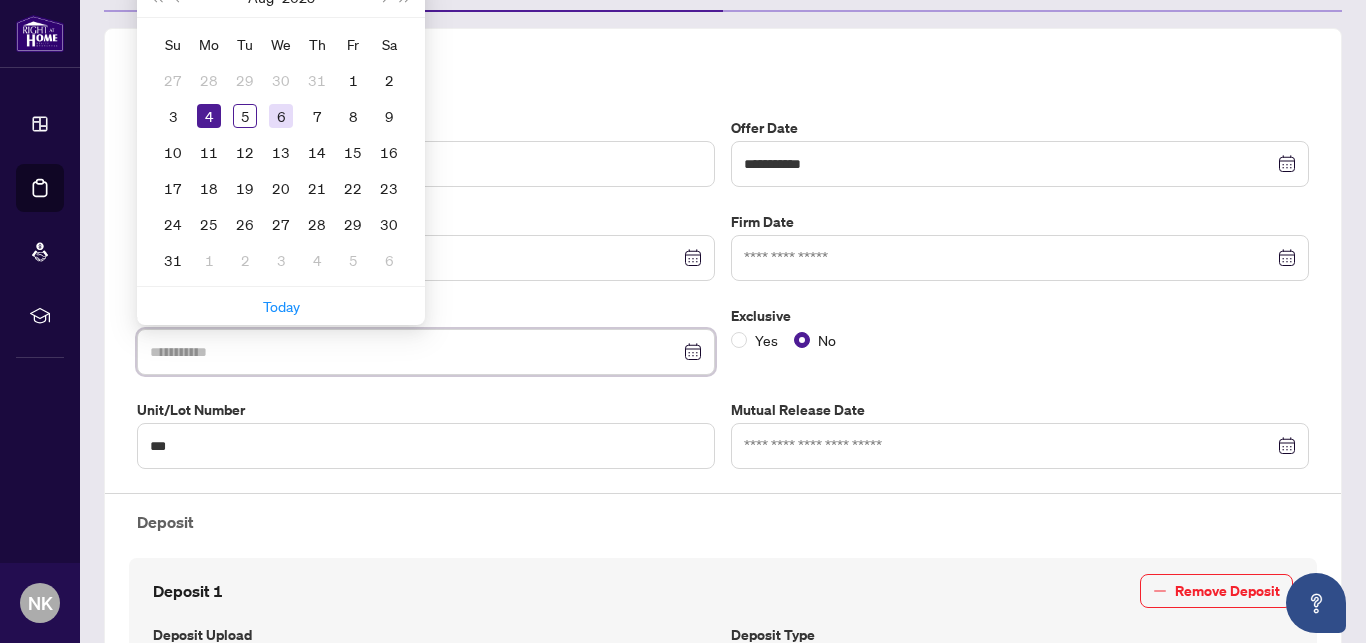 type on "**********" 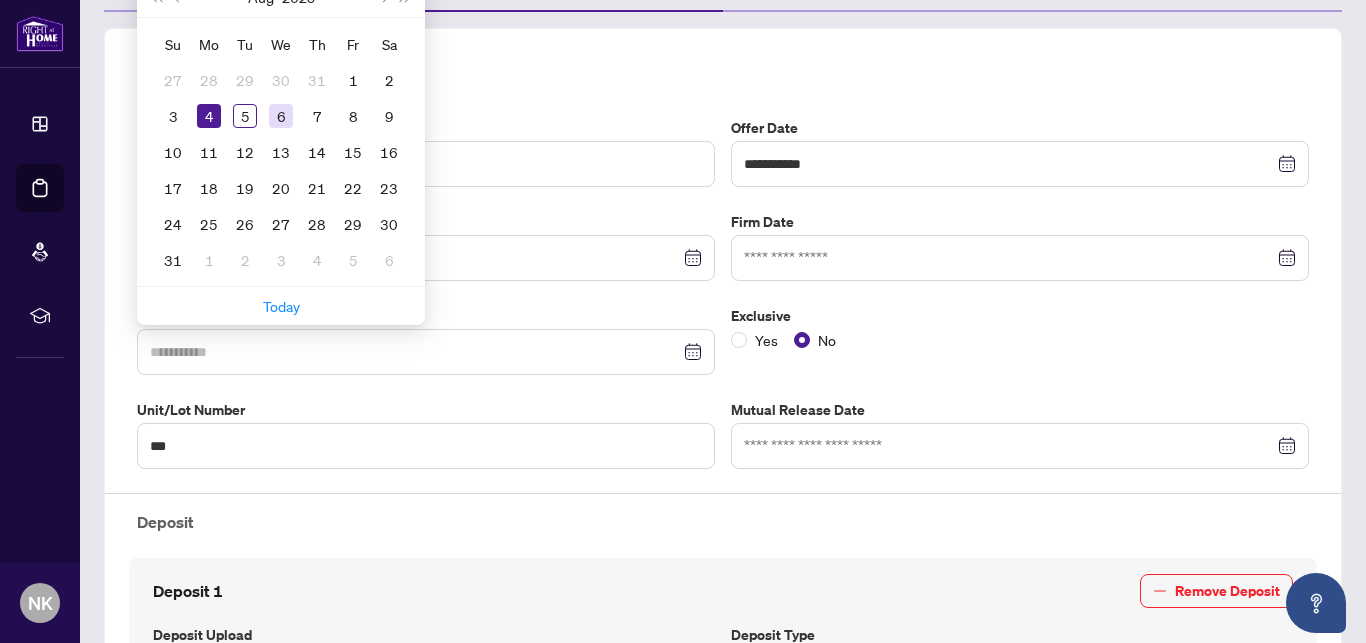 click on "6" at bounding box center (281, 116) 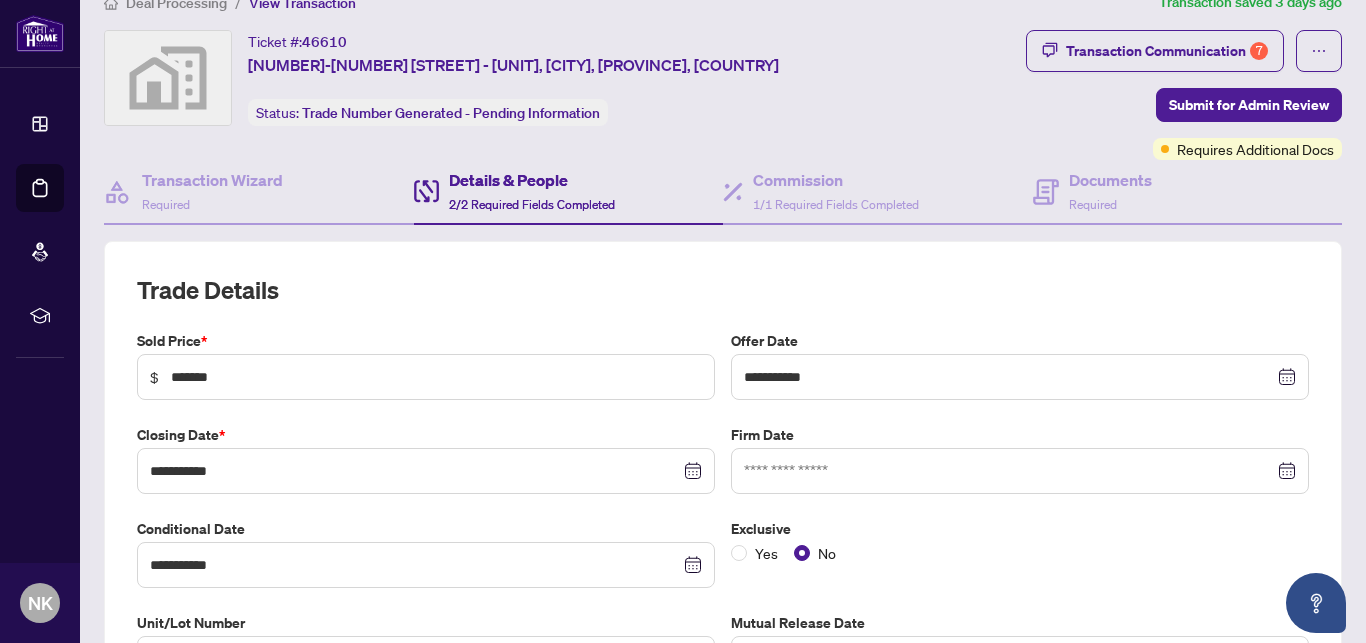 scroll, scrollTop: 0, scrollLeft: 0, axis: both 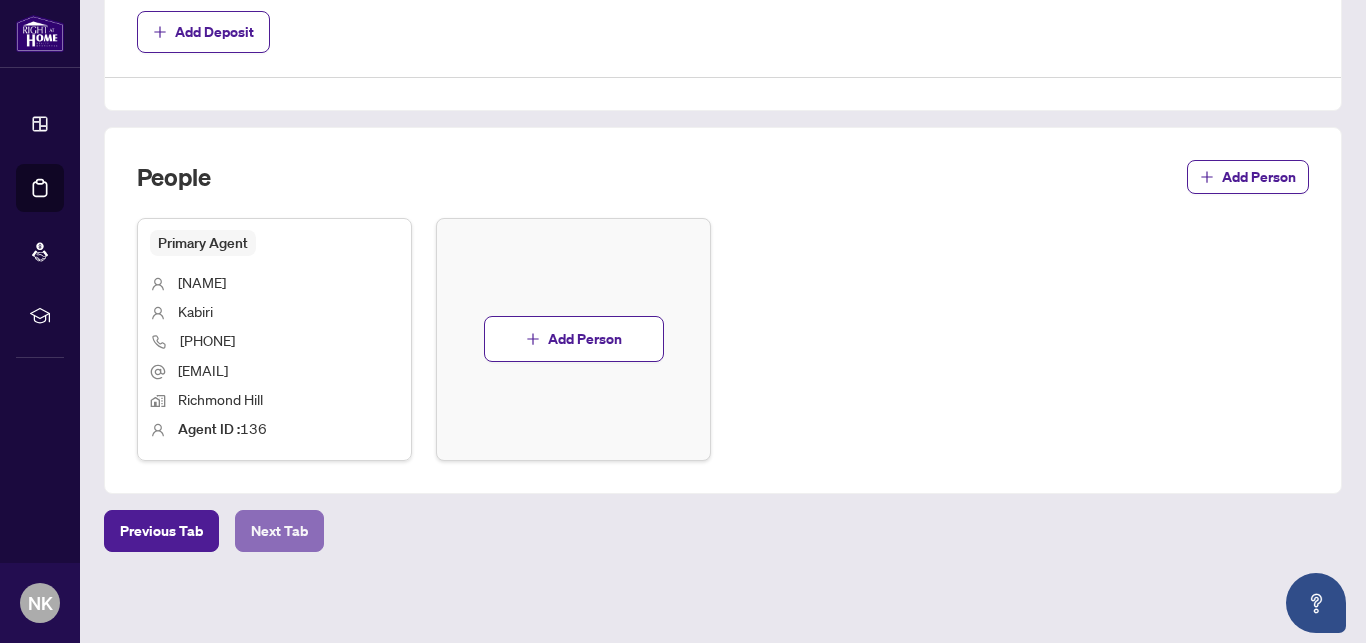 click on "Next Tab" at bounding box center (279, 531) 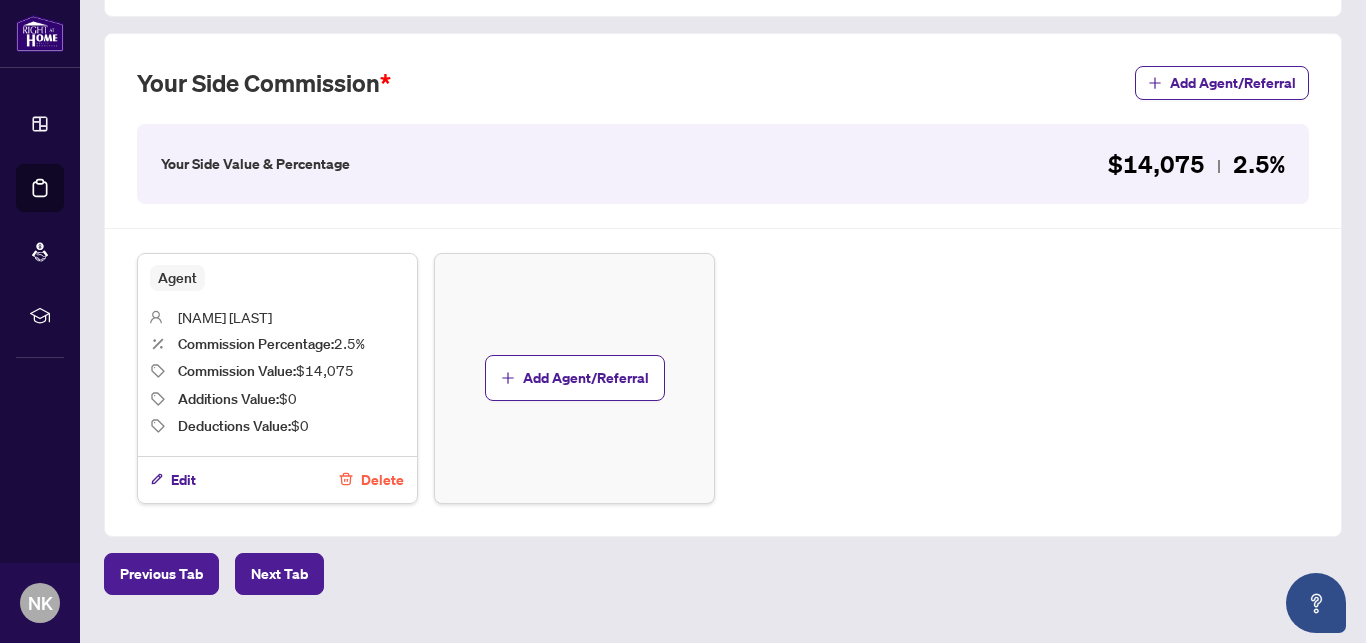scroll, scrollTop: 592, scrollLeft: 0, axis: vertical 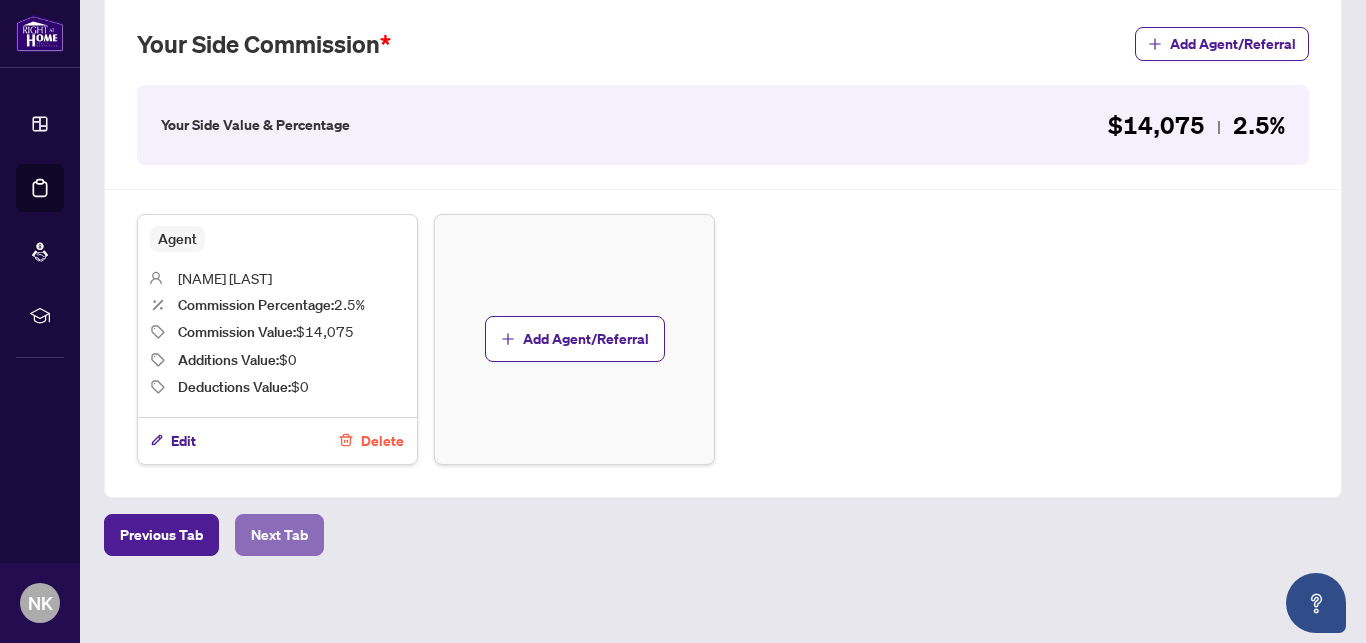 click on "Next Tab" at bounding box center (279, 535) 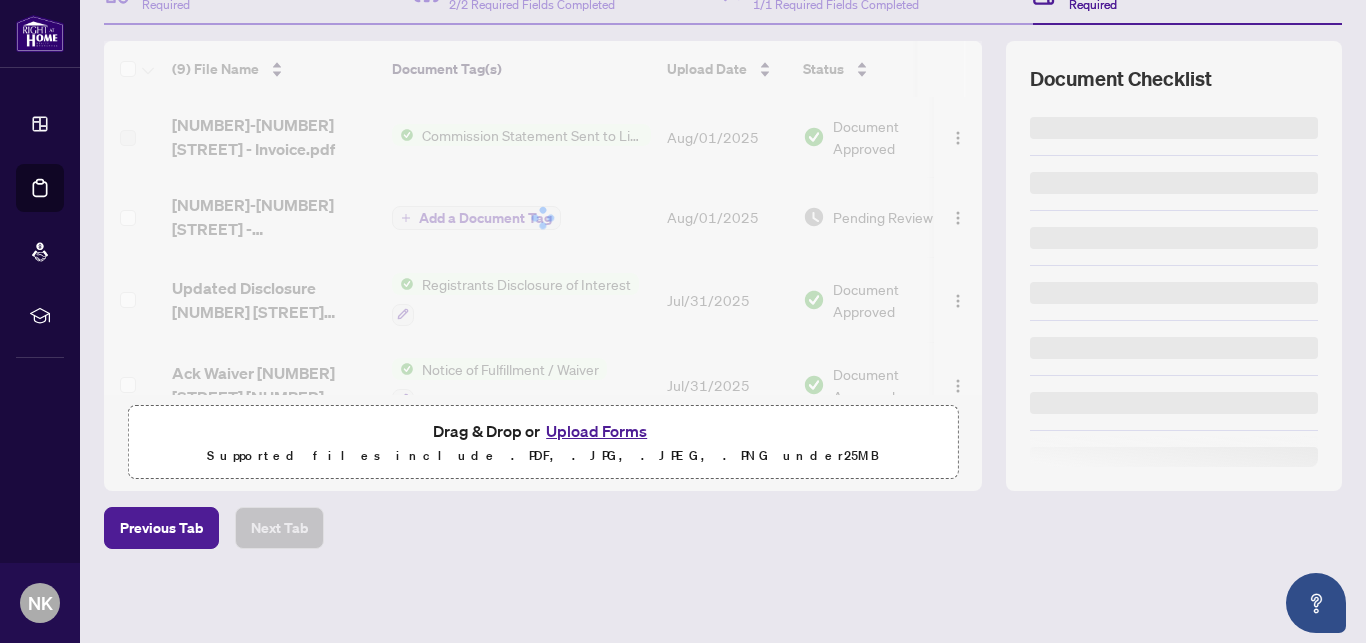scroll, scrollTop: 232, scrollLeft: 0, axis: vertical 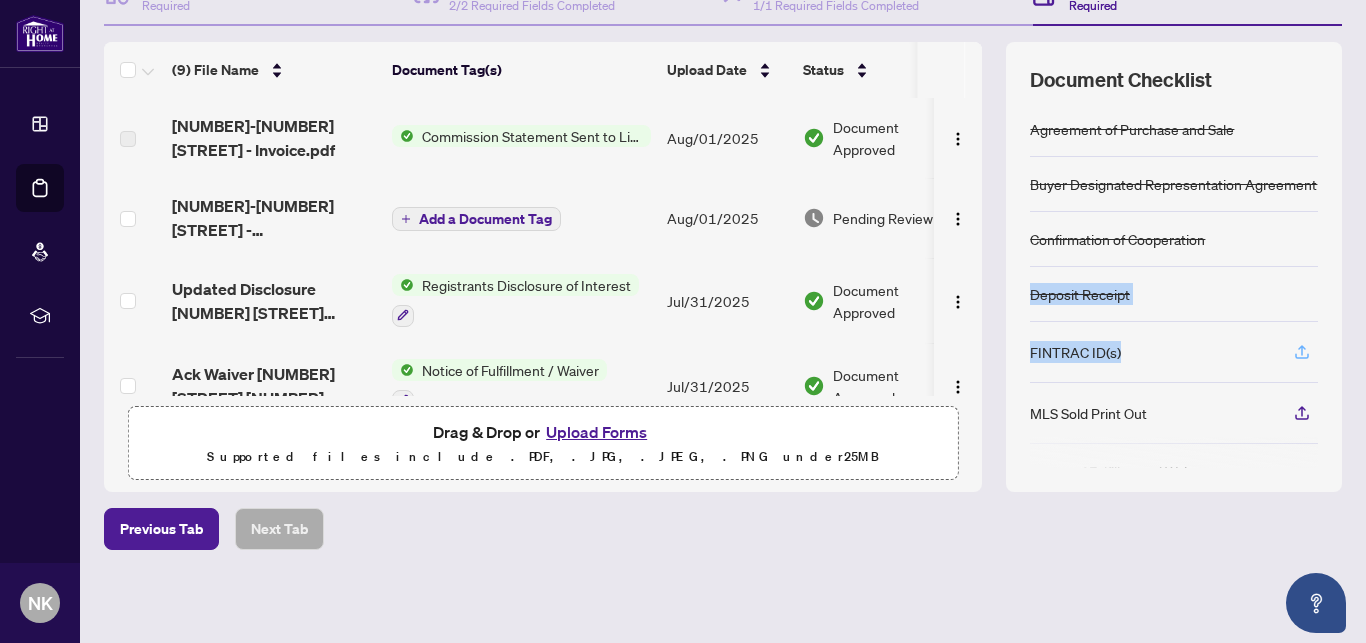 drag, startPoint x: 1282, startPoint y: 237, endPoint x: 1281, endPoint y: 379, distance: 142.00352 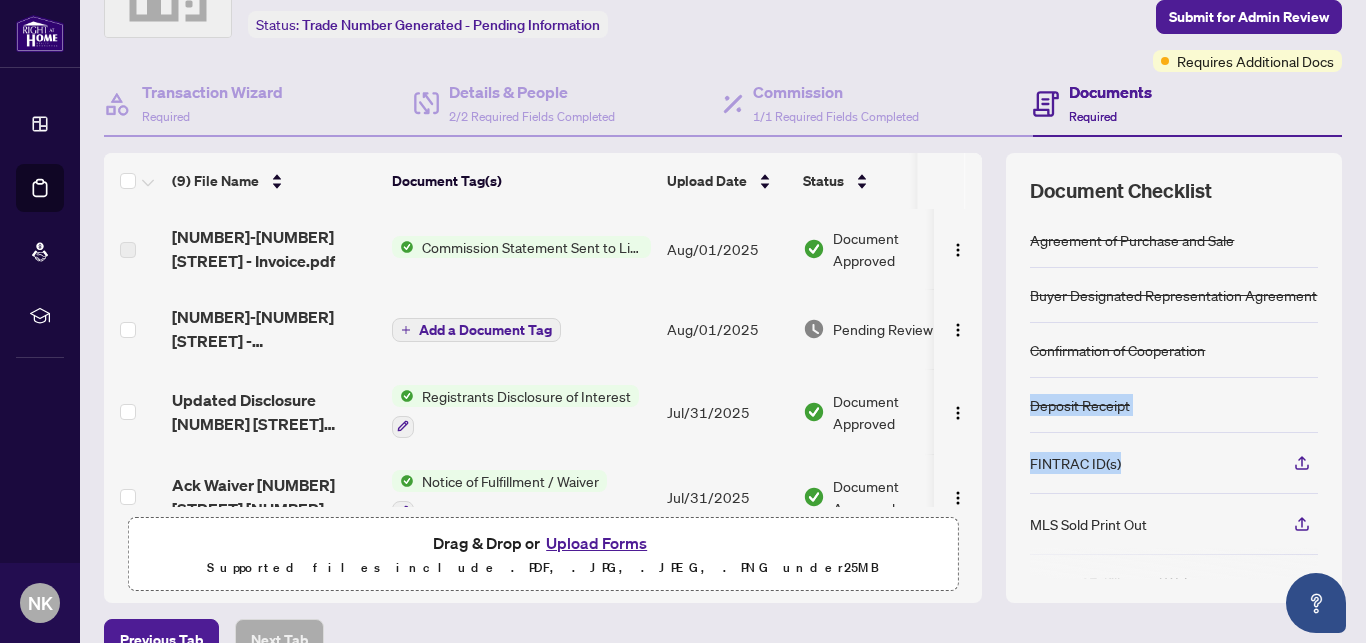 scroll, scrollTop: 0, scrollLeft: 0, axis: both 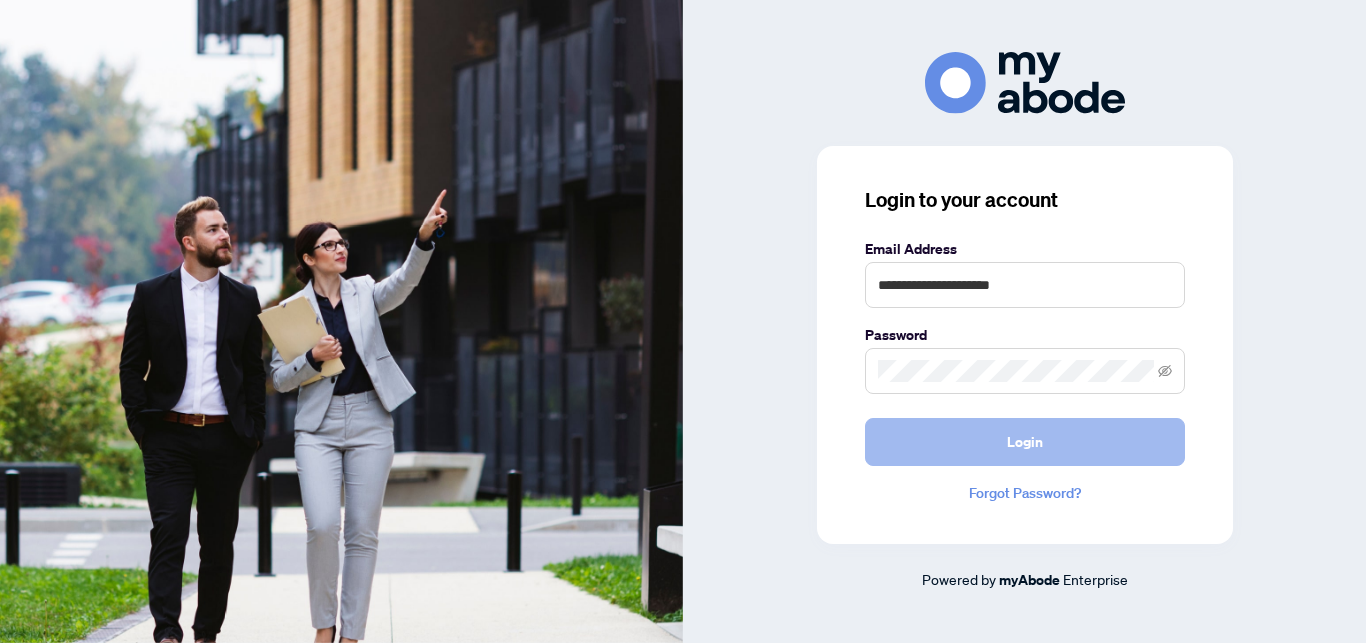 click on "Login" at bounding box center [1025, 442] 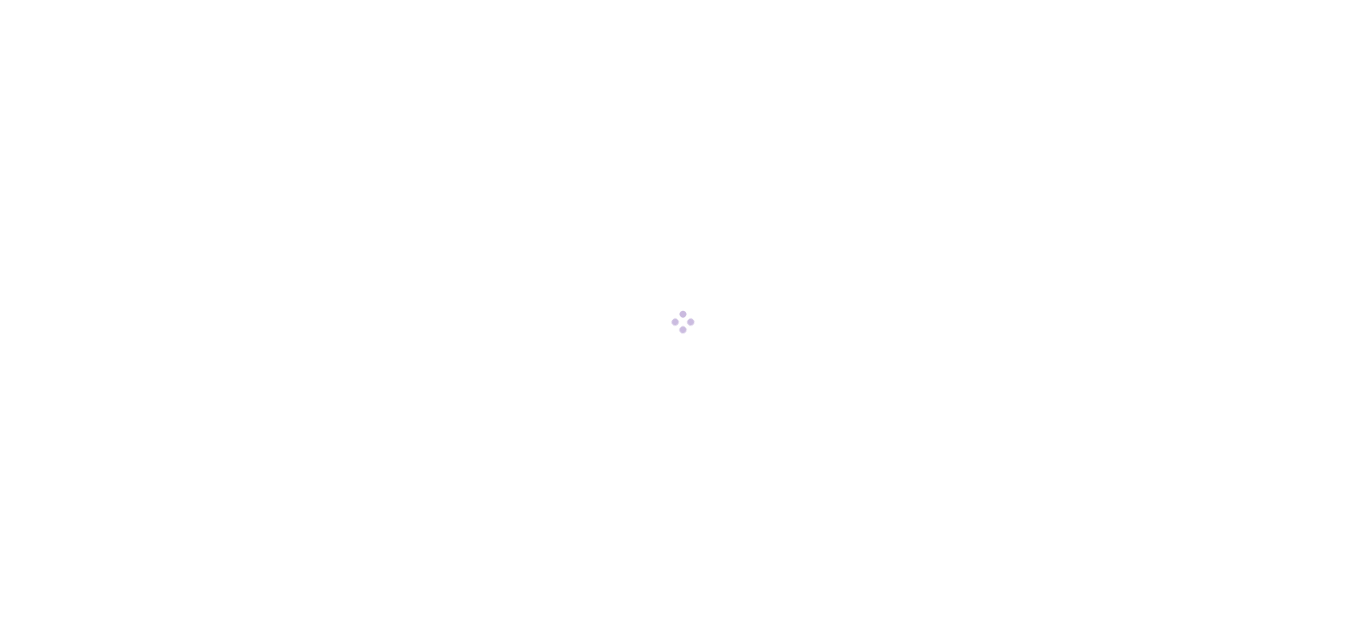scroll, scrollTop: 0, scrollLeft: 0, axis: both 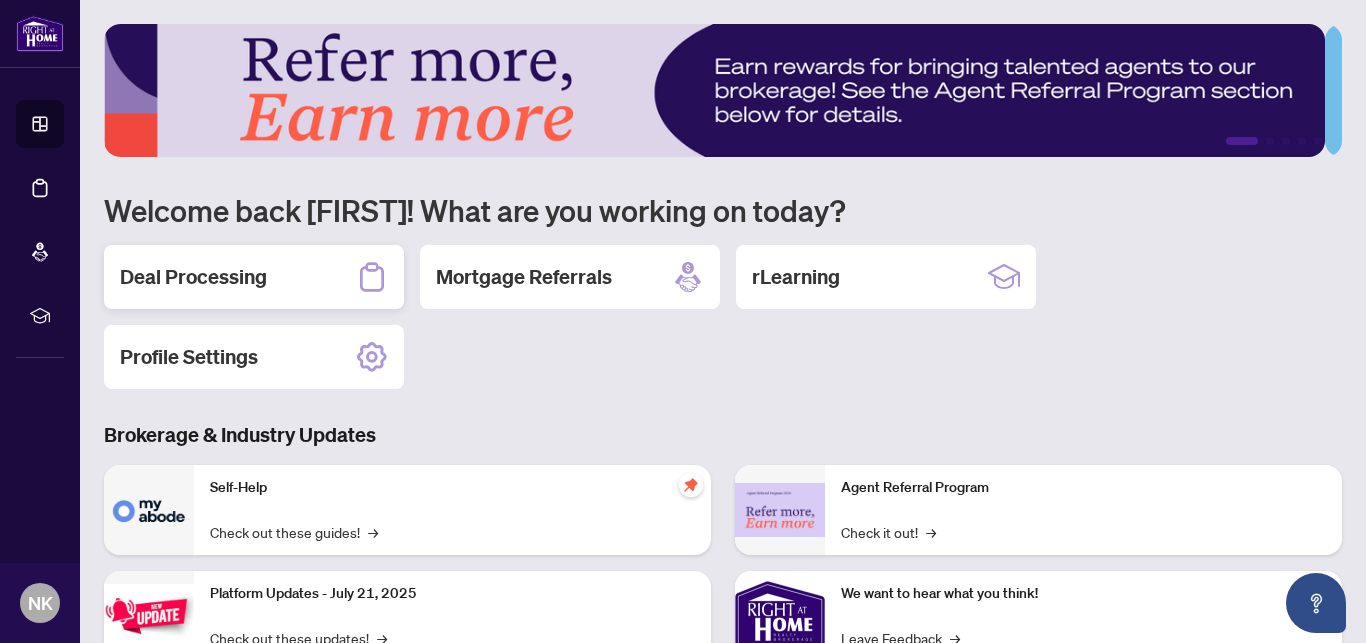 click on "Deal Processing" at bounding box center (193, 277) 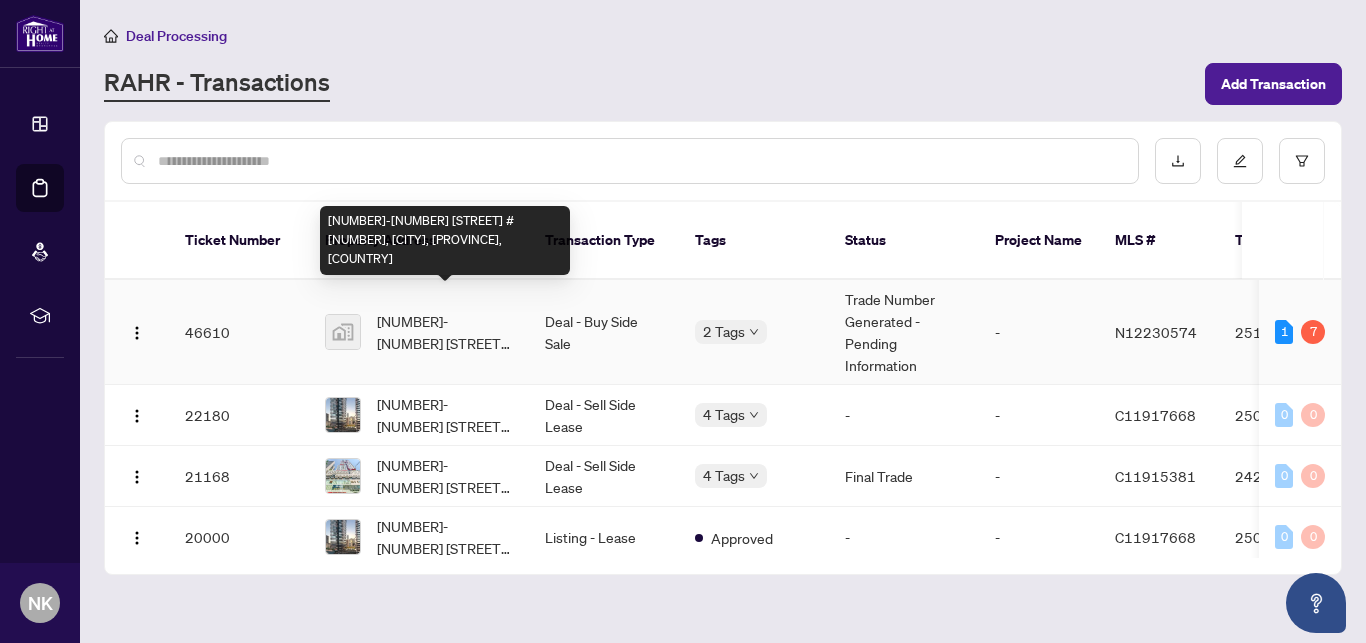 click on "[NUMBER]-[NUMBER] [STREET] - [UNIT], [CITY], [PROVINCE], [COUNTRY]" at bounding box center (445, 332) 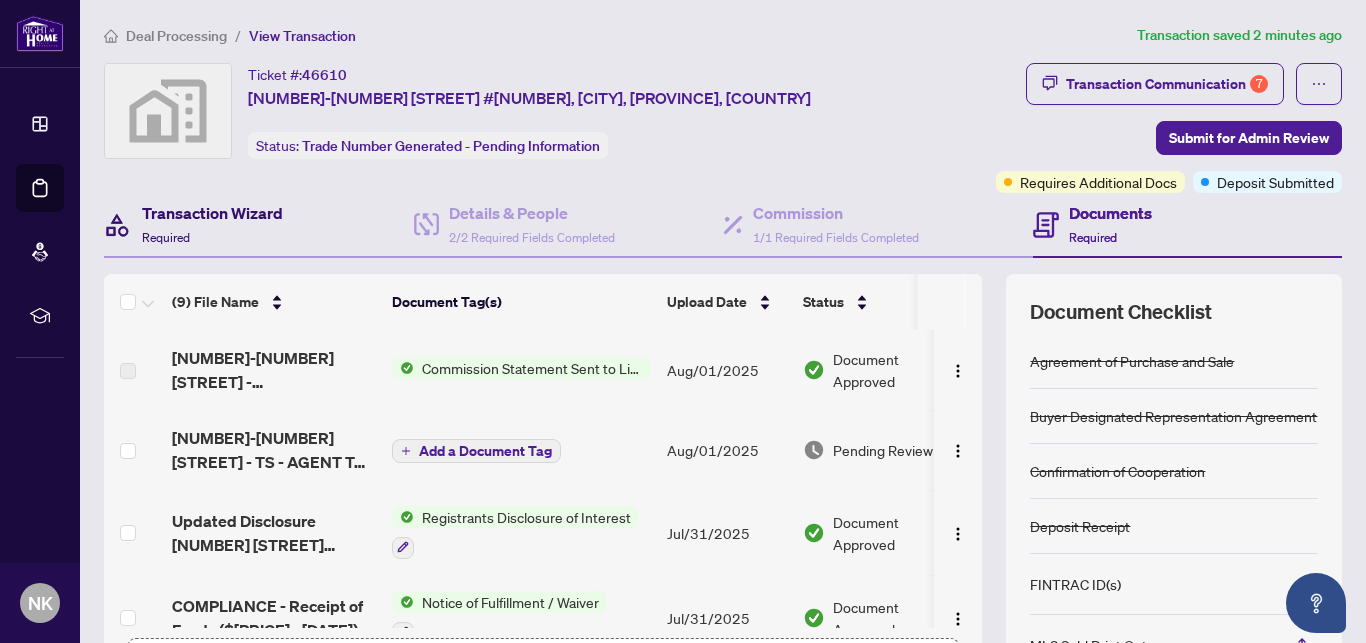 click on "Transaction Wizard" at bounding box center (212, 213) 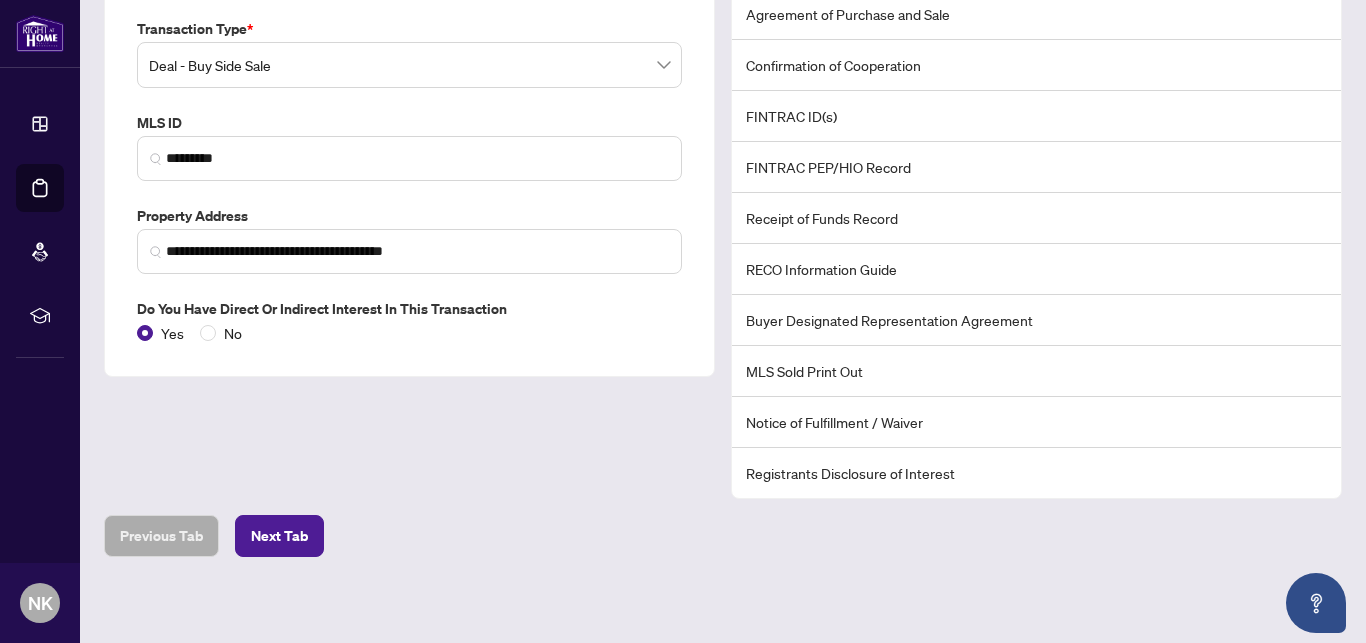 scroll, scrollTop: 346, scrollLeft: 0, axis: vertical 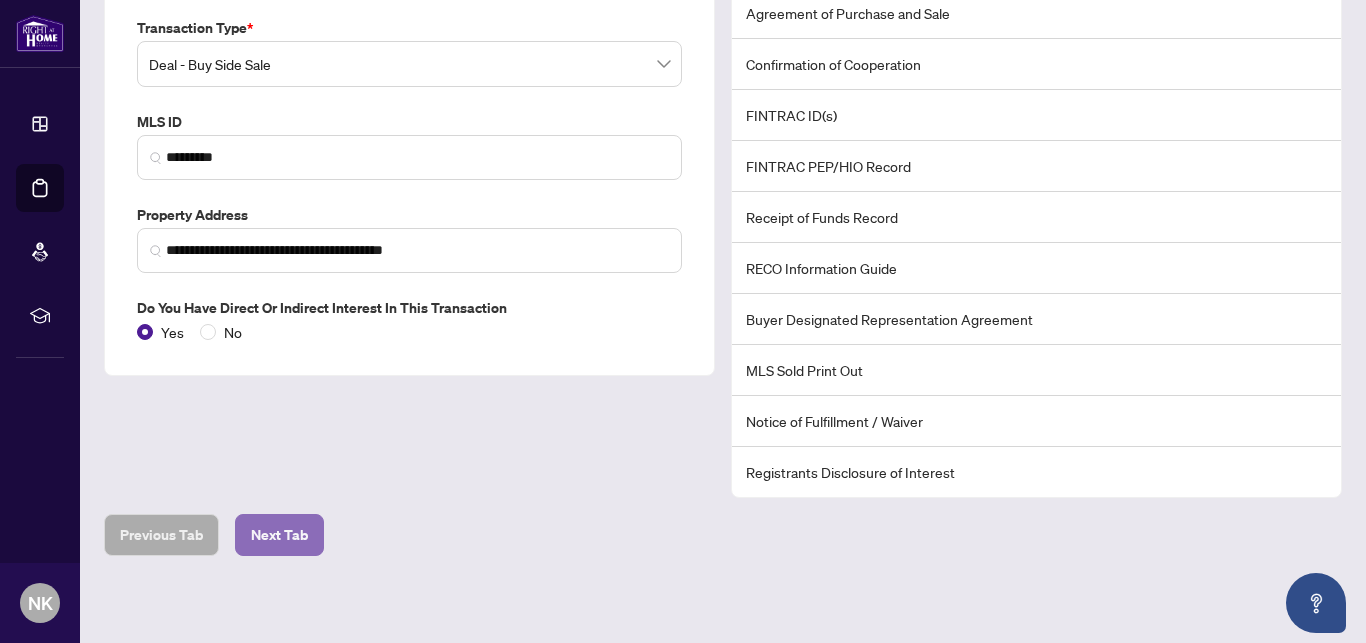 click on "Next Tab" at bounding box center [279, 535] 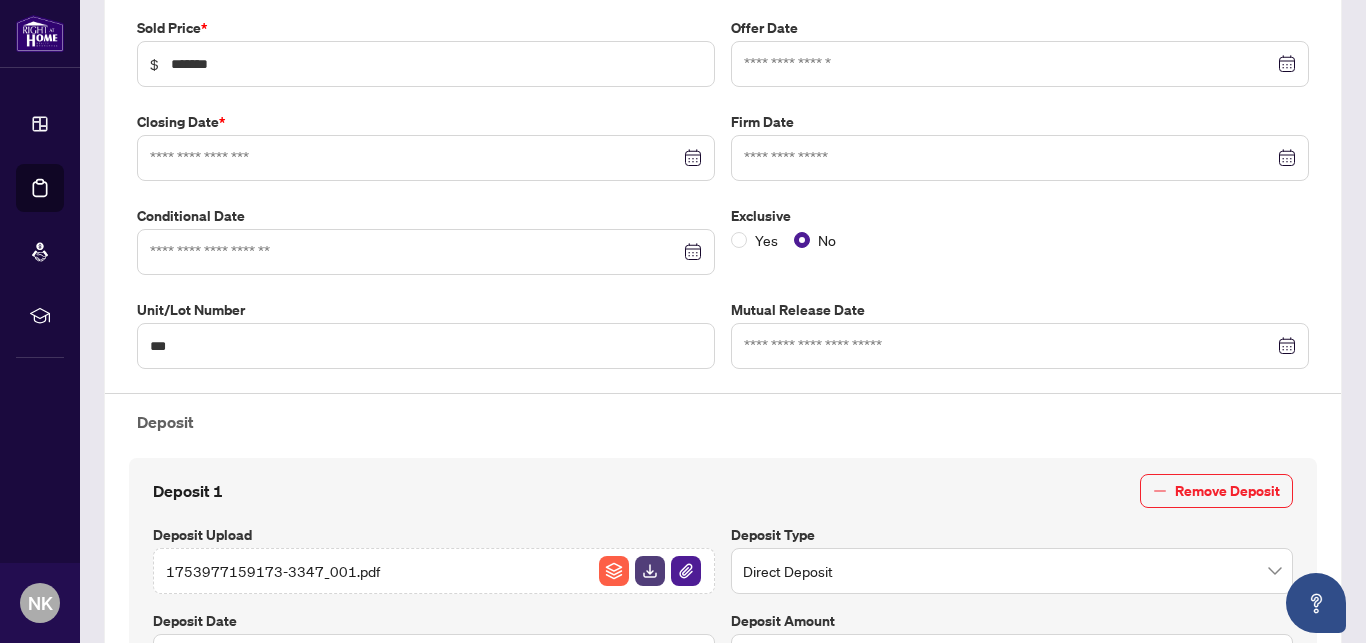 type on "**********" 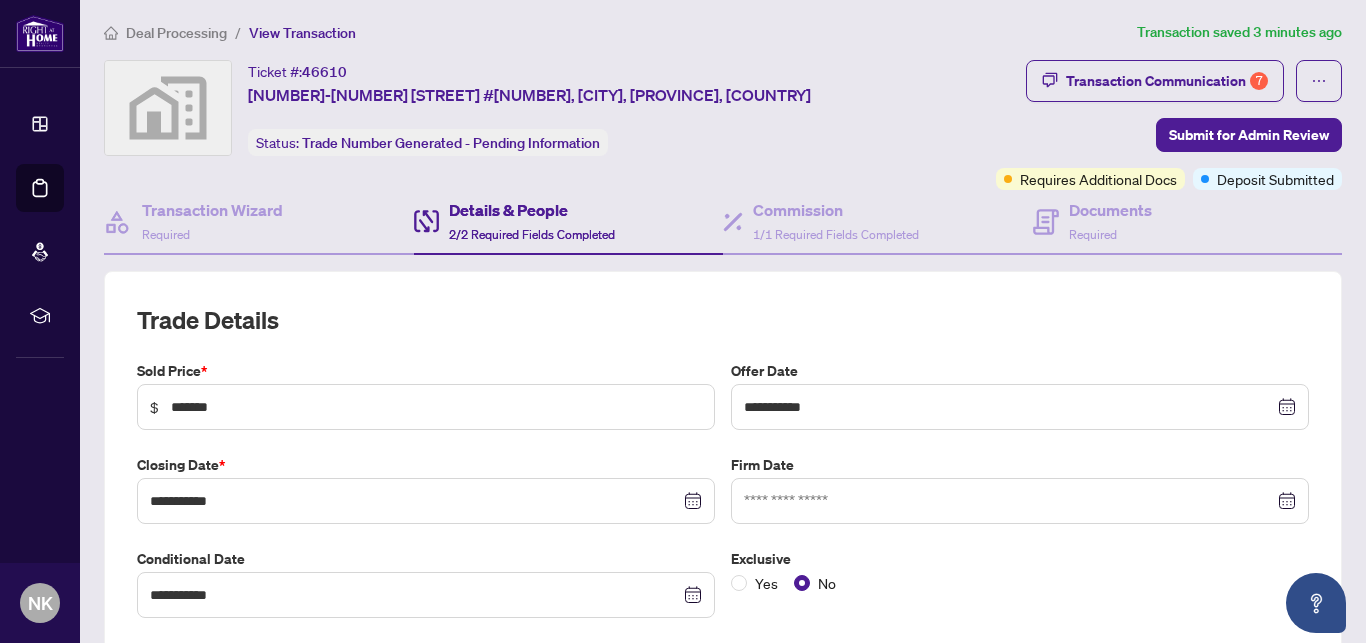 scroll, scrollTop: 0, scrollLeft: 0, axis: both 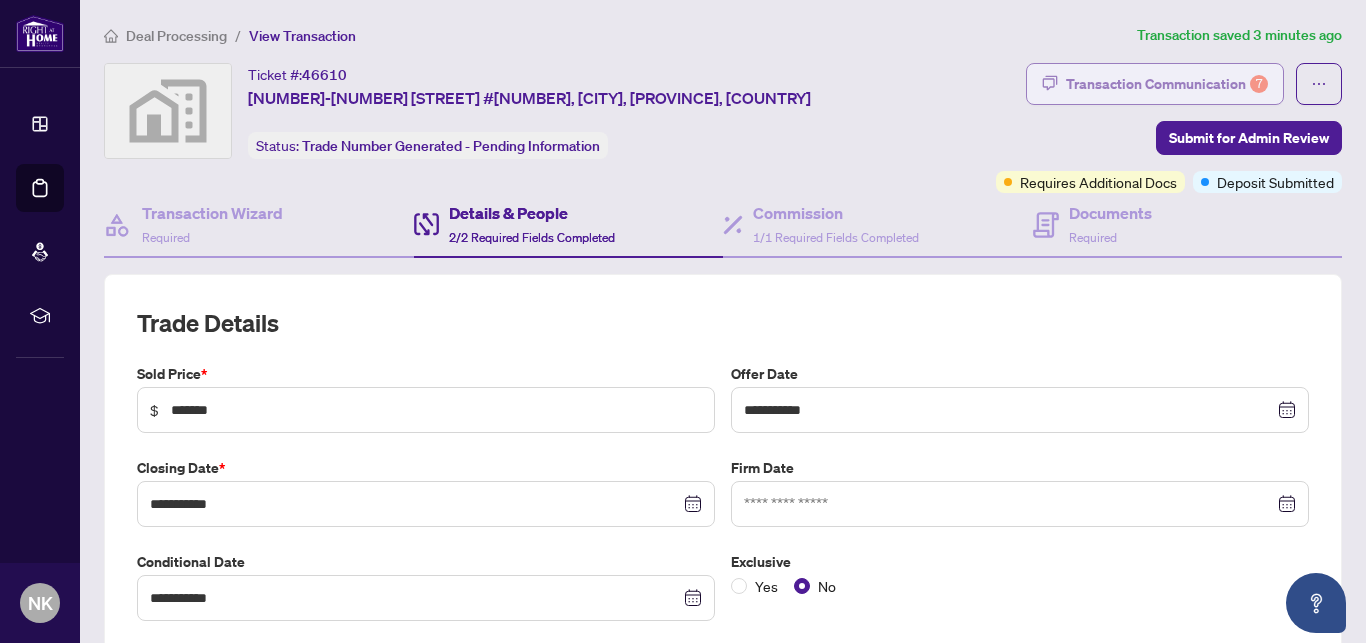 click on "Transaction Communication 7" at bounding box center (1167, 84) 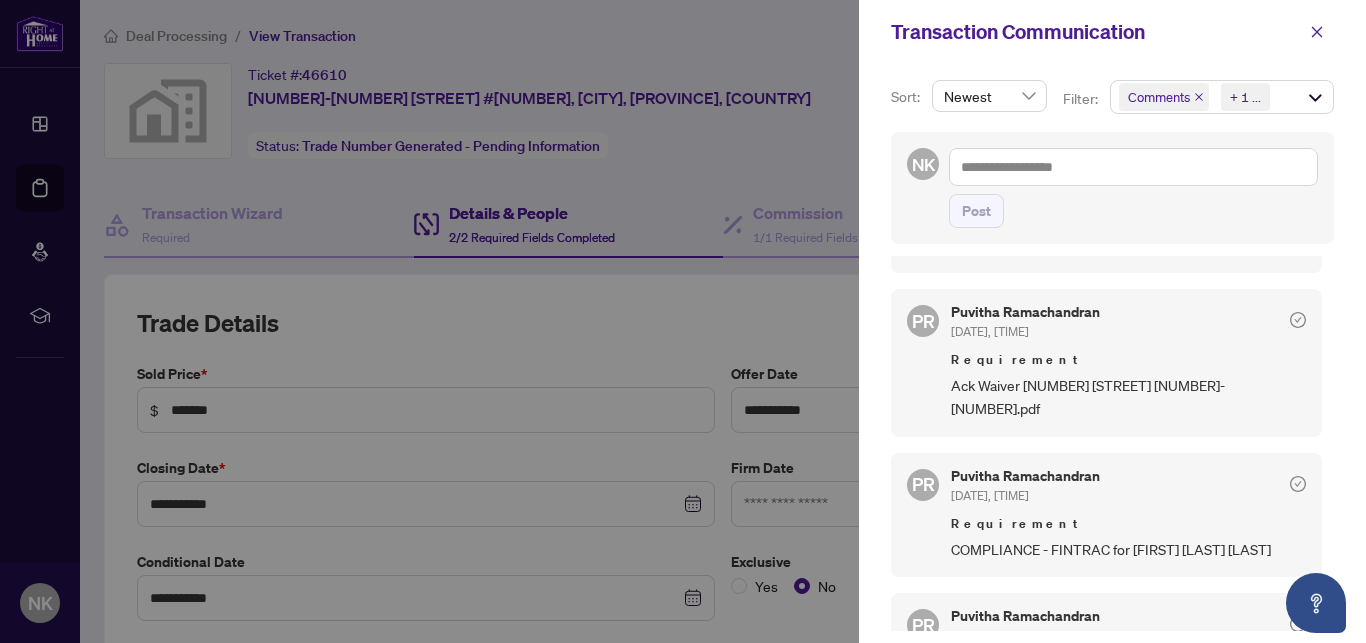 scroll, scrollTop: 568, scrollLeft: 0, axis: vertical 